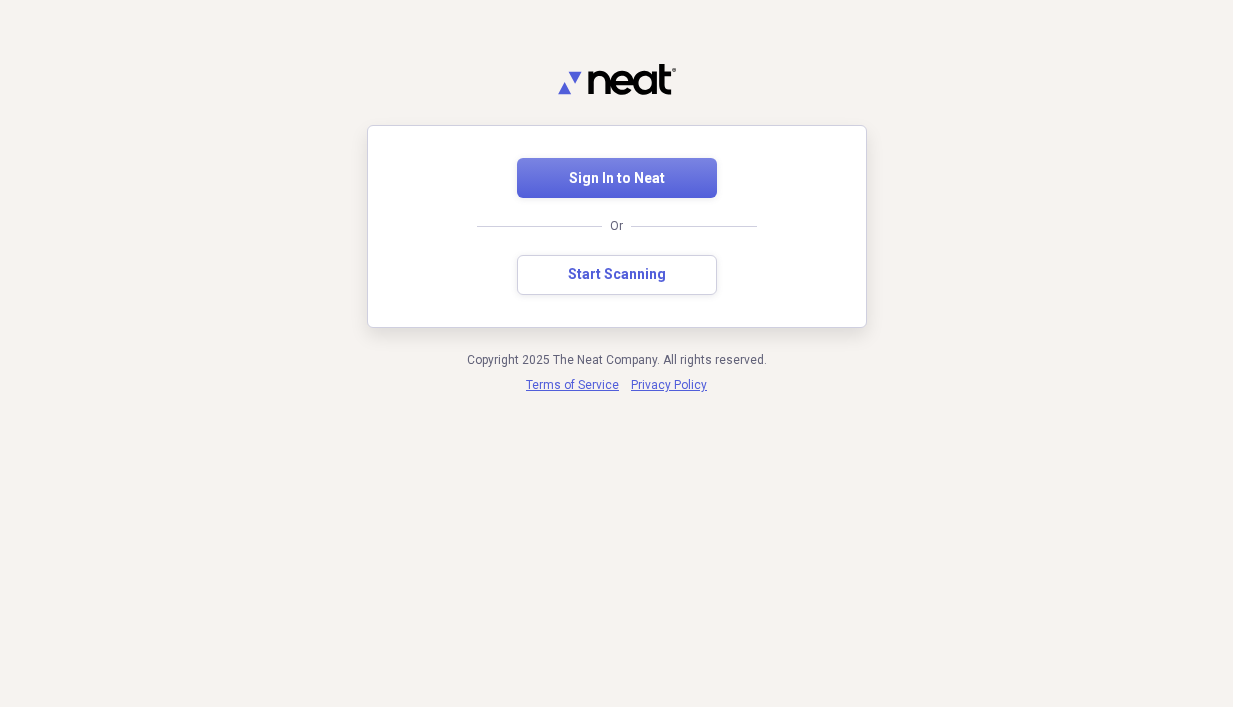 scroll, scrollTop: 0, scrollLeft: 0, axis: both 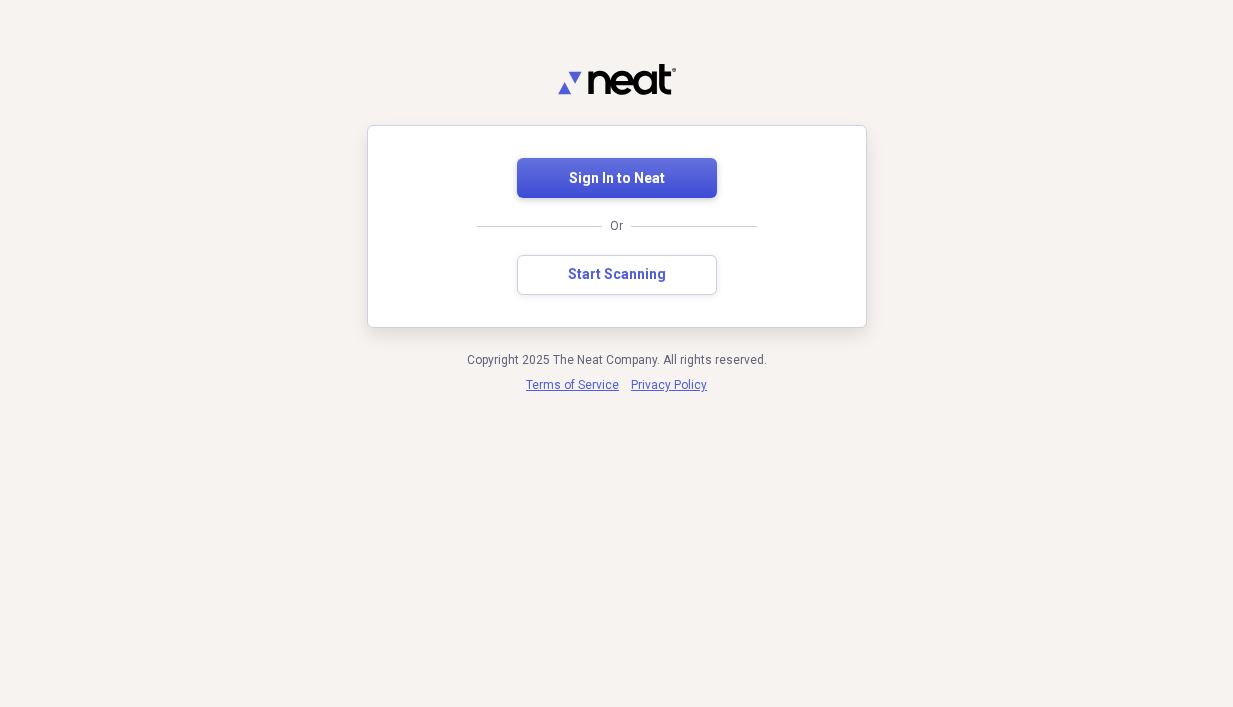 click on "Sign In to Neat" at bounding box center [617, 179] 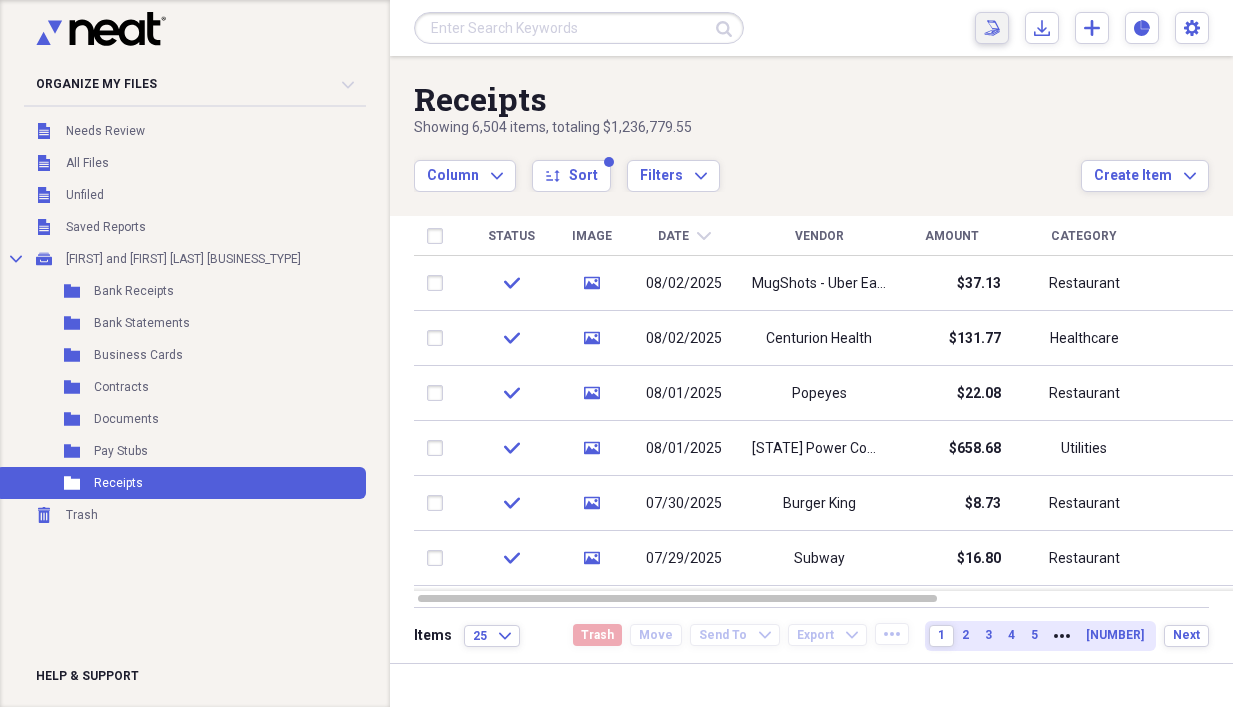click 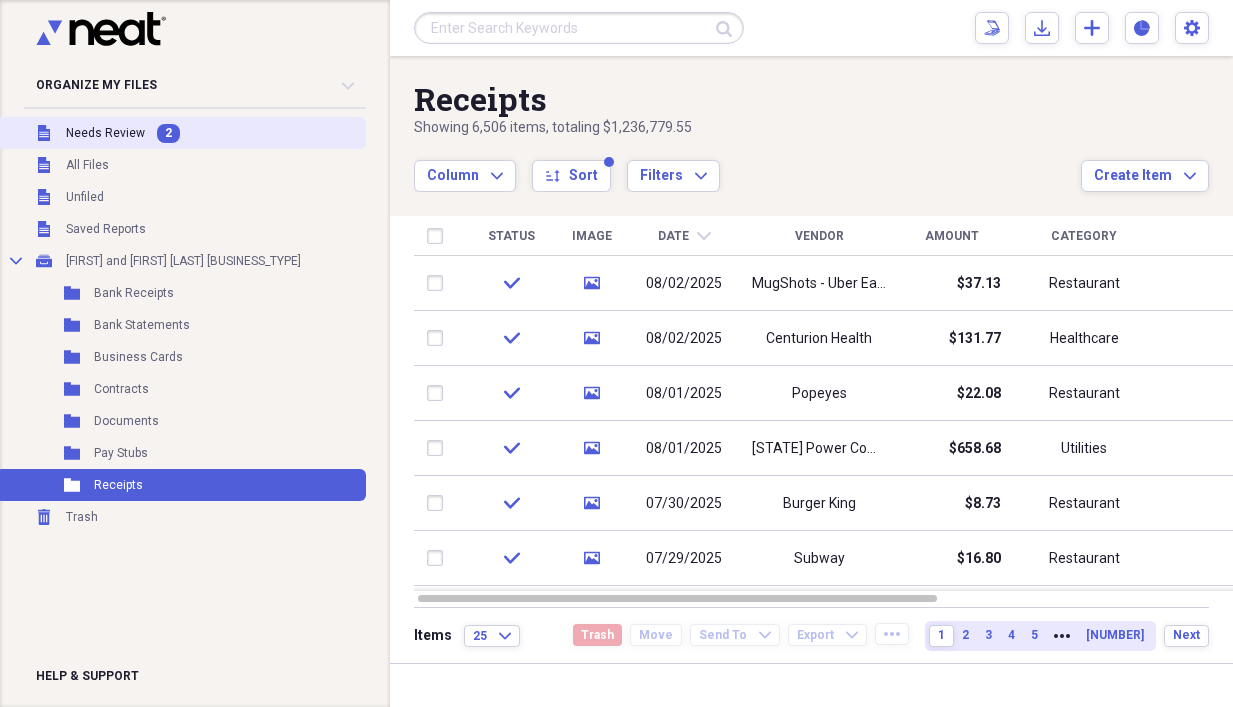 click on "Needs Review" at bounding box center (105, 133) 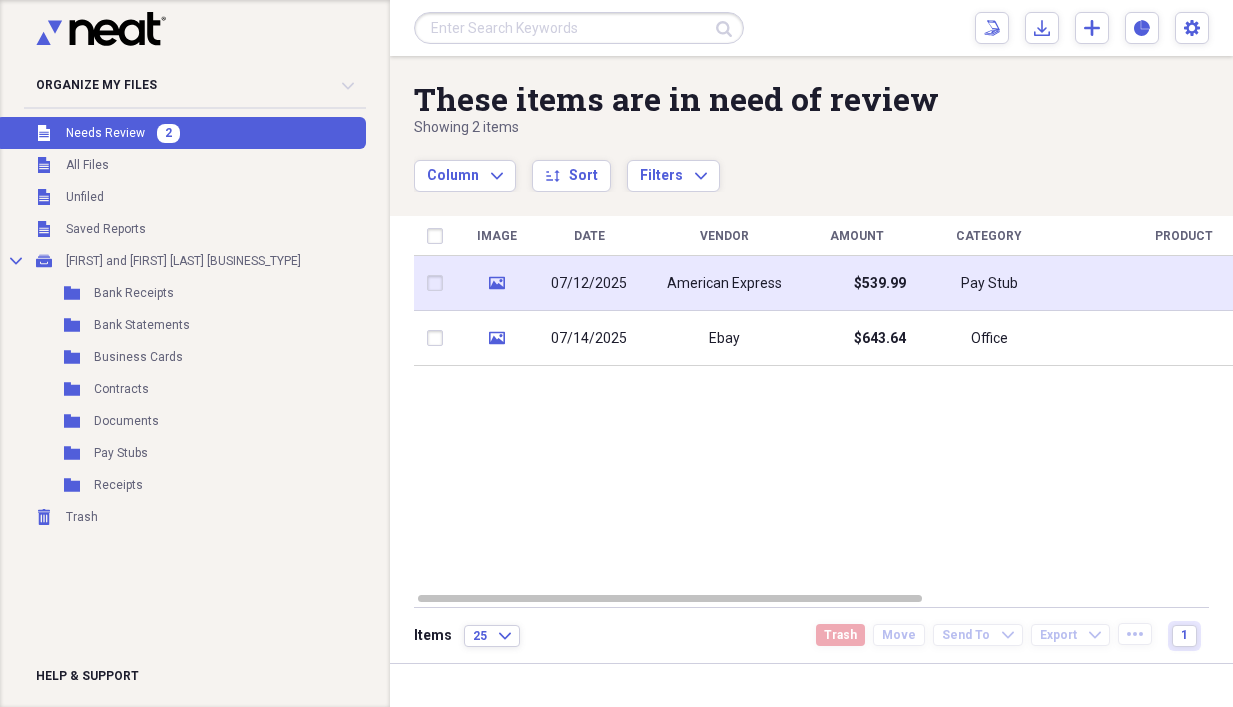 click on "$539.99" at bounding box center [856, 283] 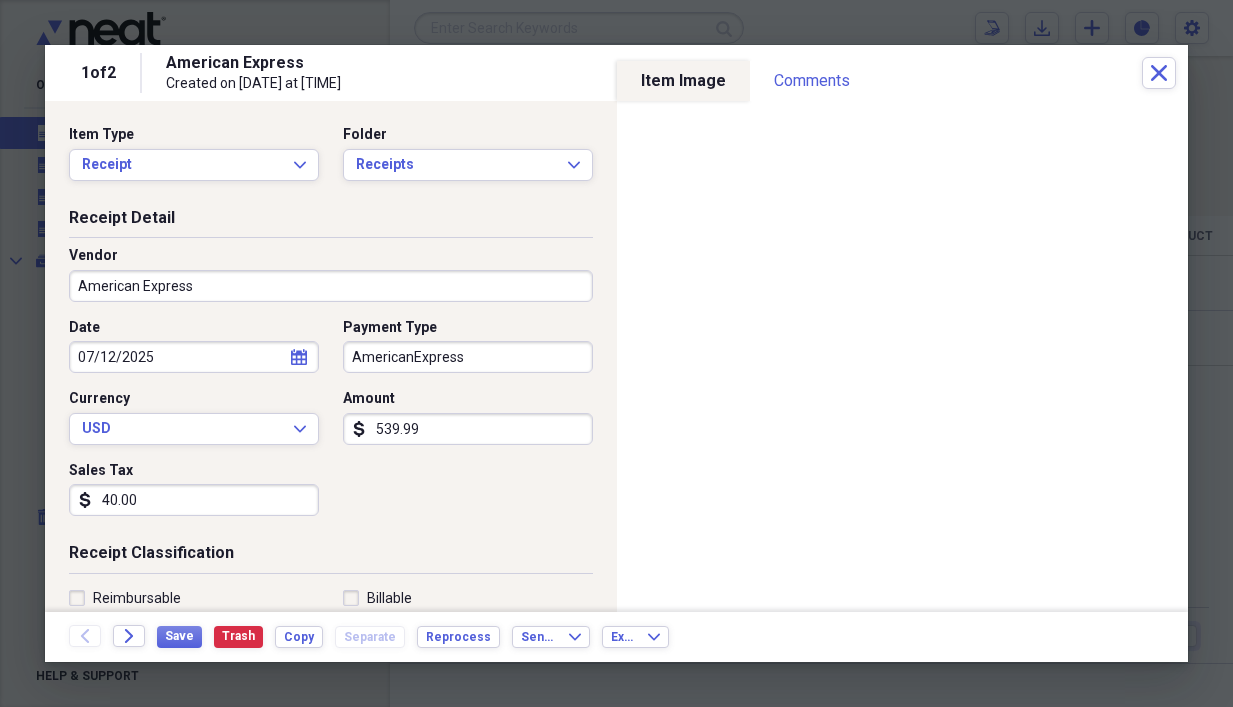 click on "Vendor American Express" at bounding box center [331, 282] 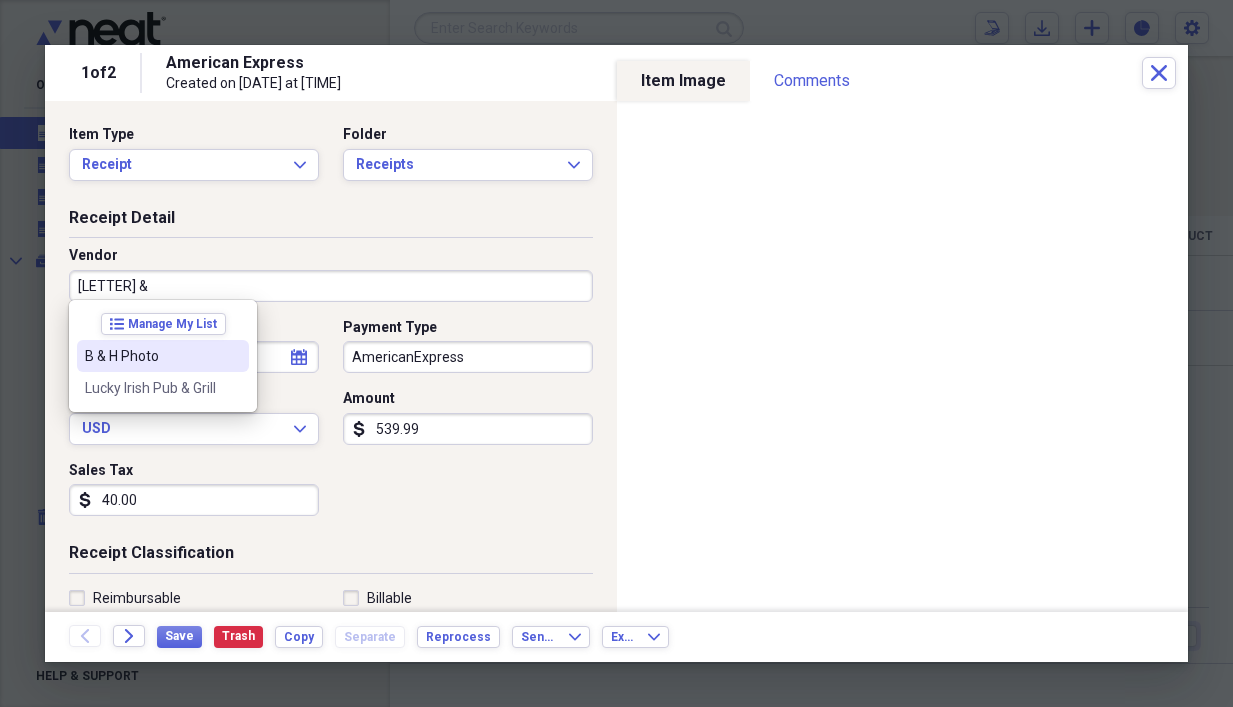click on "B & H Photo" at bounding box center [151, 356] 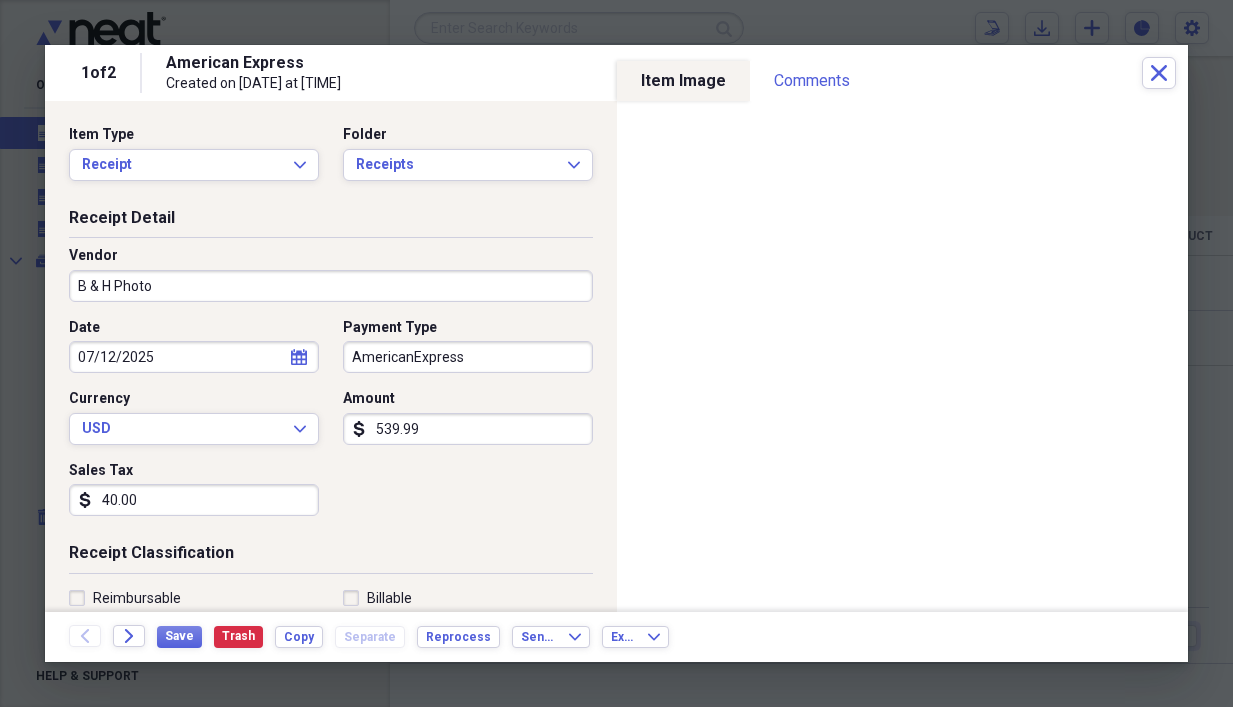 type on "Miscellaneous" 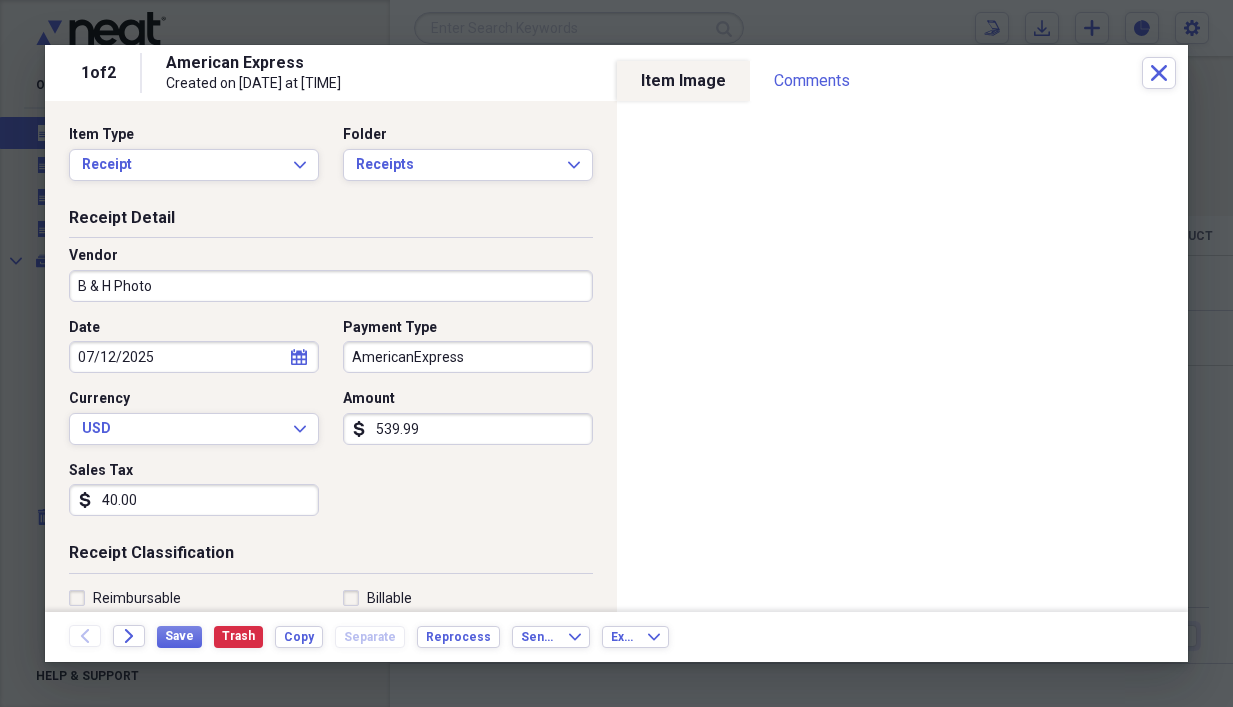 click on "AmericanExpress" at bounding box center [468, 357] 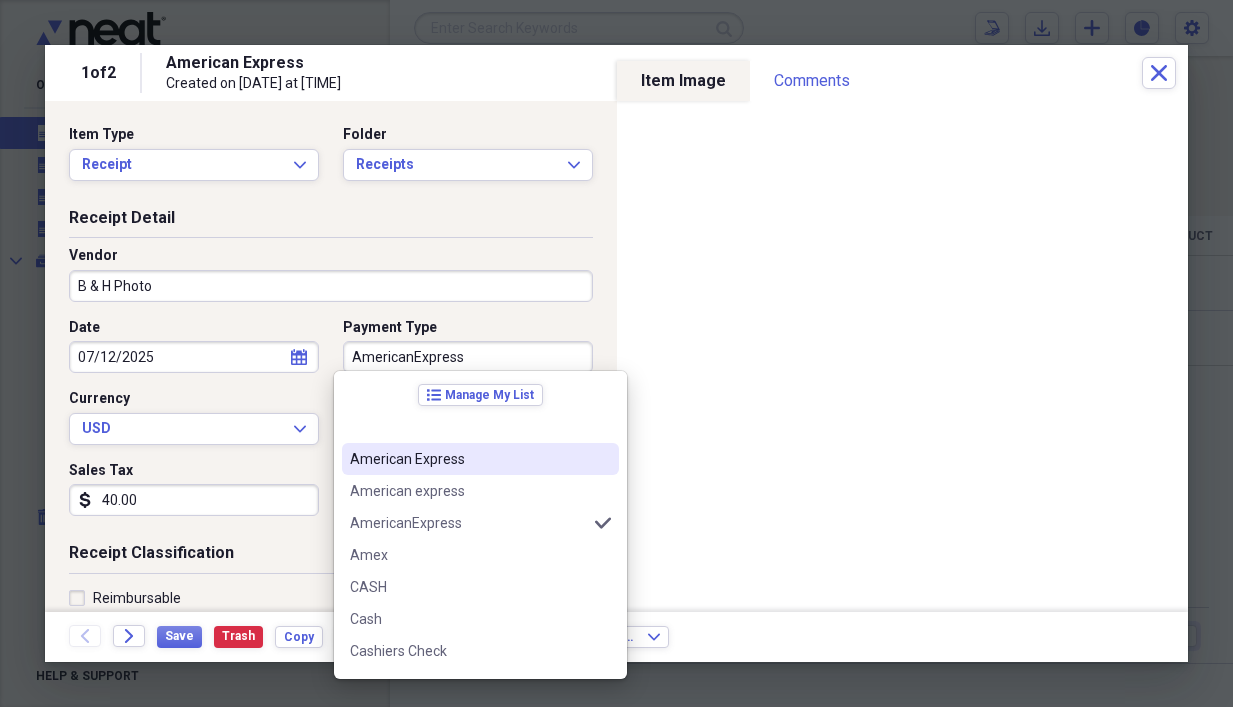 click on "American Express" at bounding box center [480, 459] 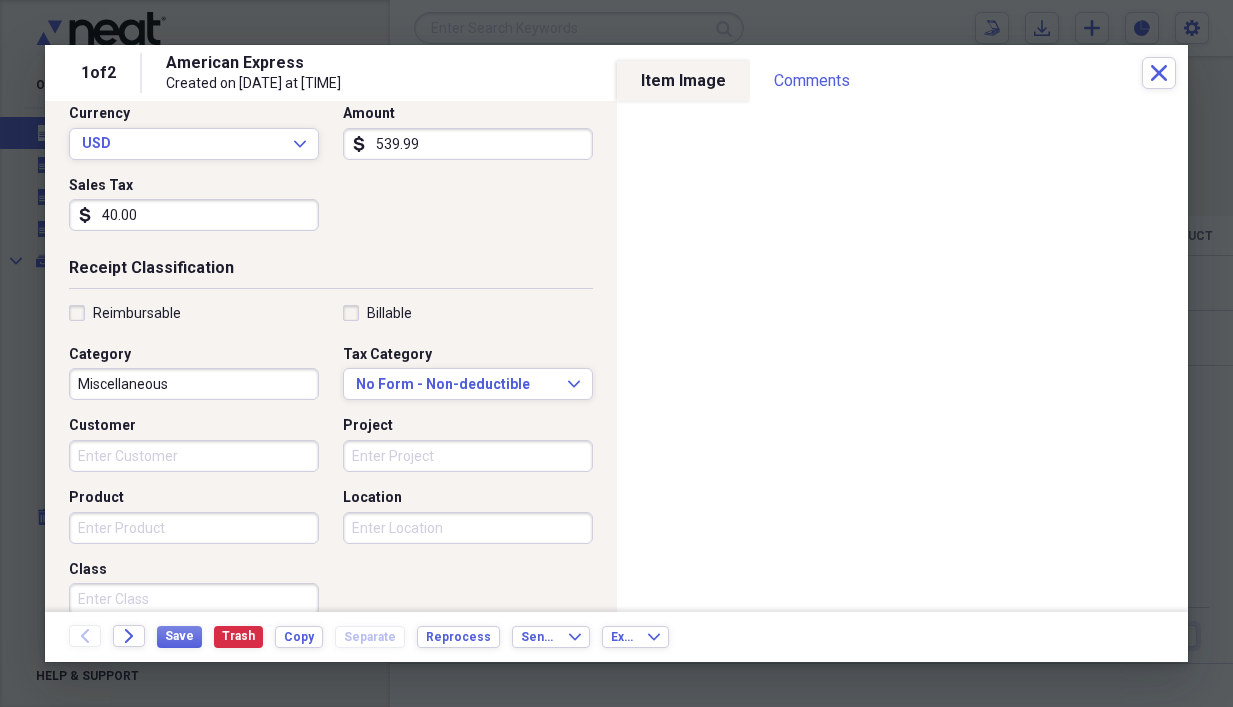 scroll, scrollTop: 300, scrollLeft: 0, axis: vertical 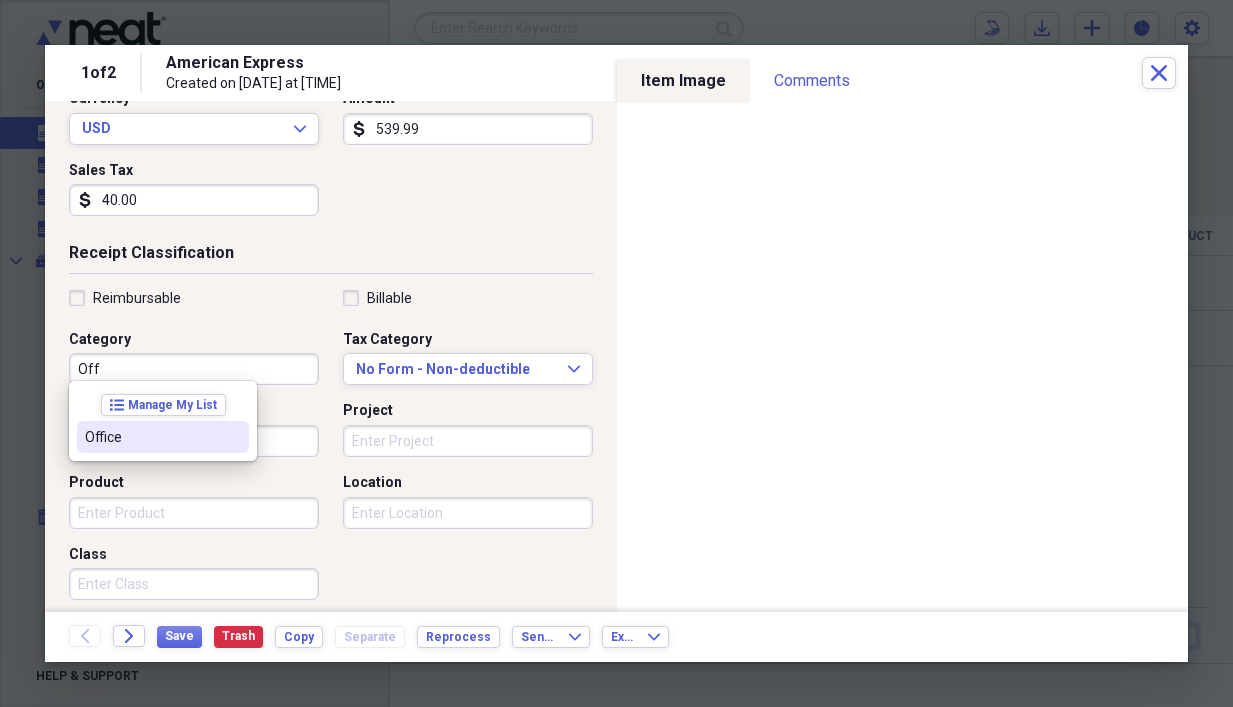 click on "Office" at bounding box center (151, 437) 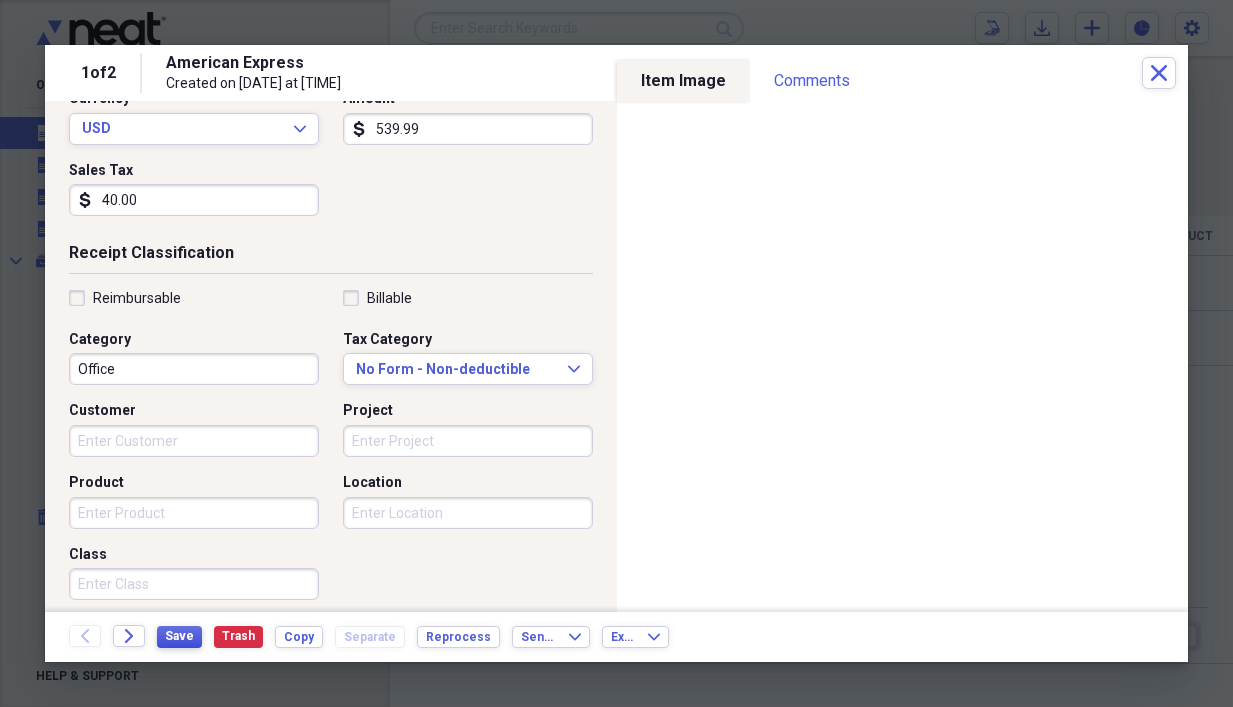 click on "Save" at bounding box center [179, 636] 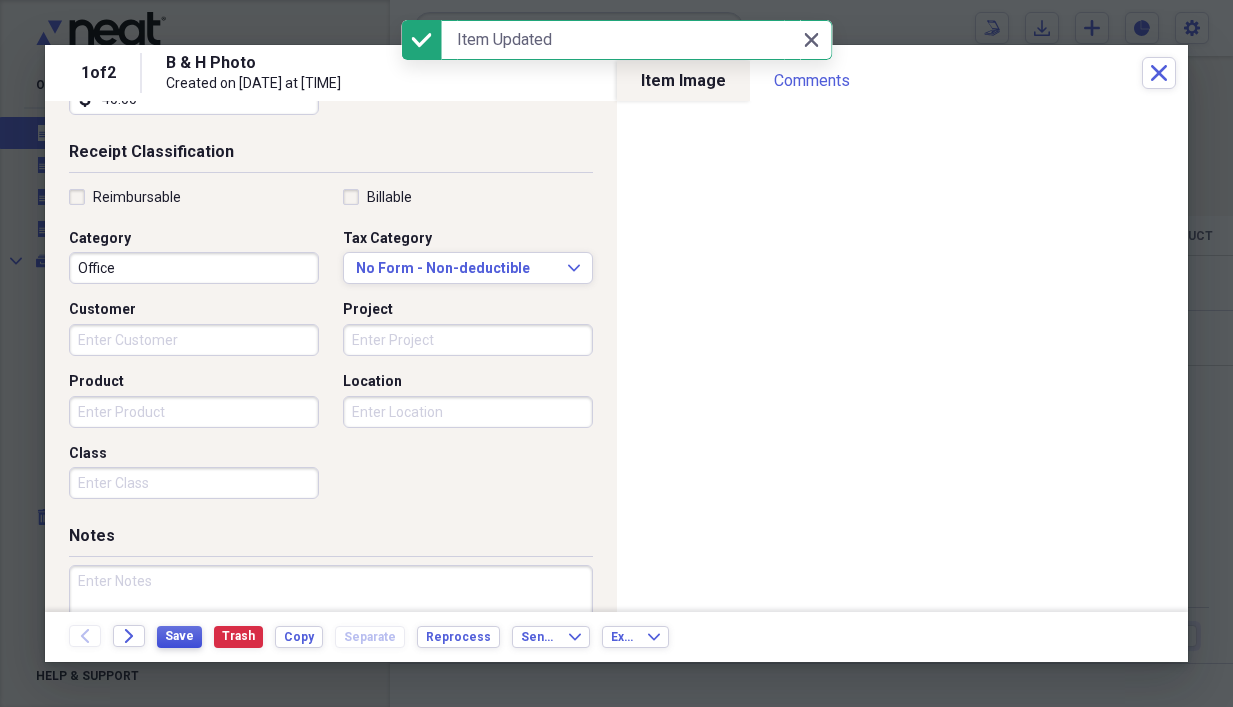 scroll, scrollTop: 503, scrollLeft: 0, axis: vertical 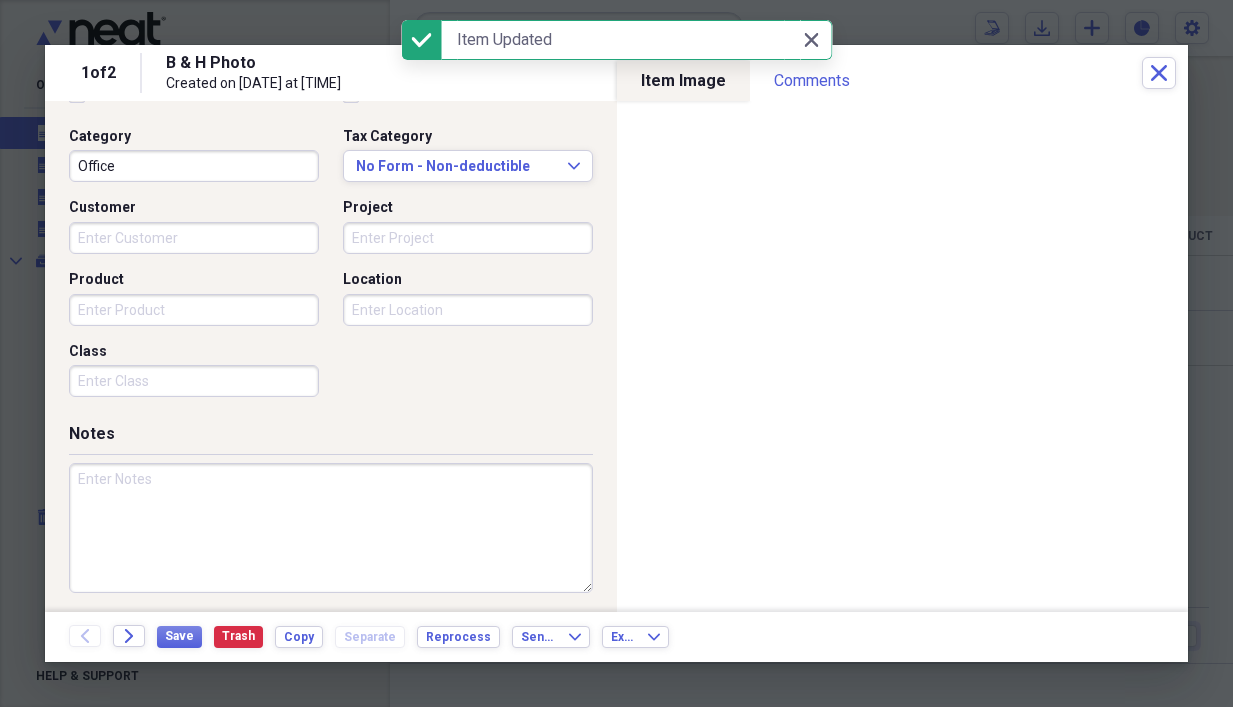 click at bounding box center [331, 528] 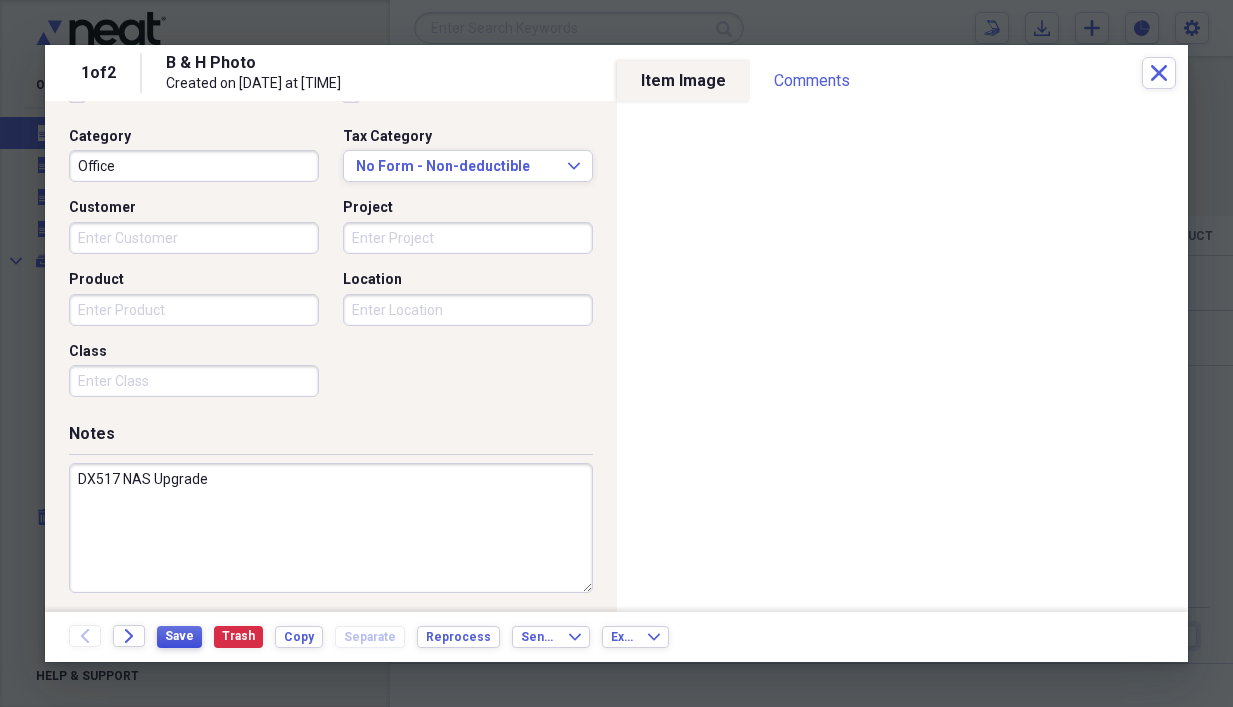type on "DX517 NAS Upgrade" 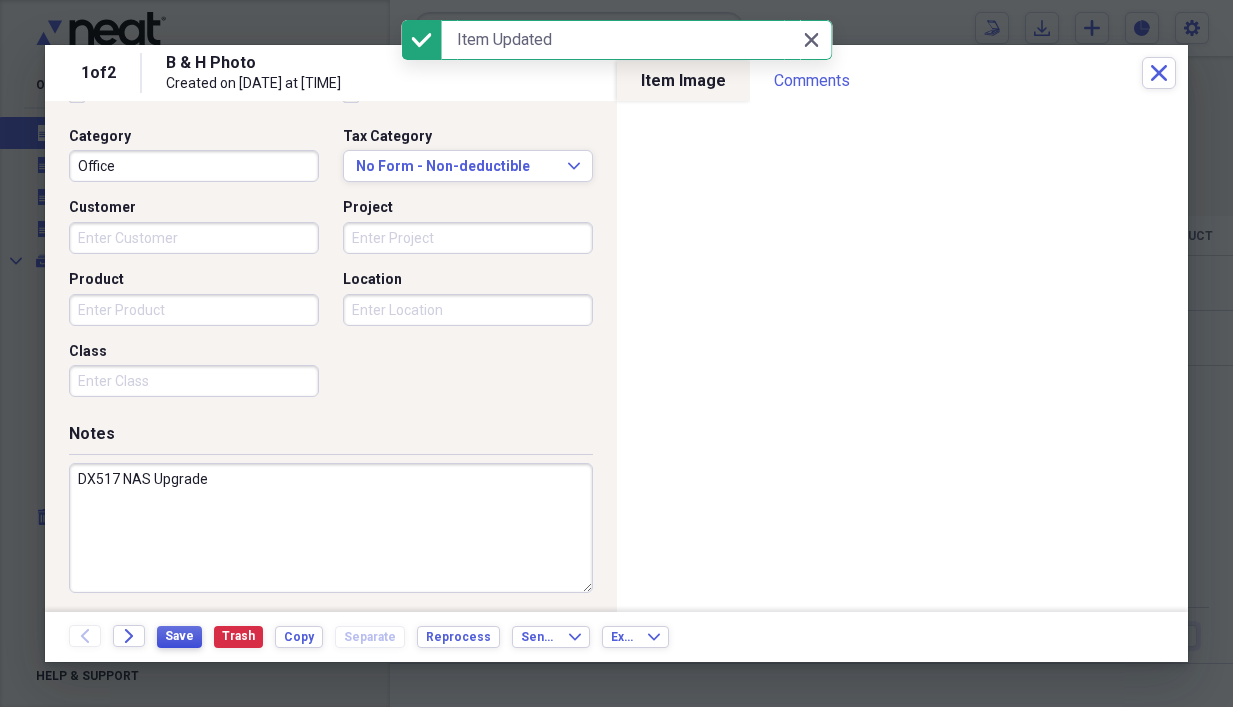 click on "Save" at bounding box center [179, 636] 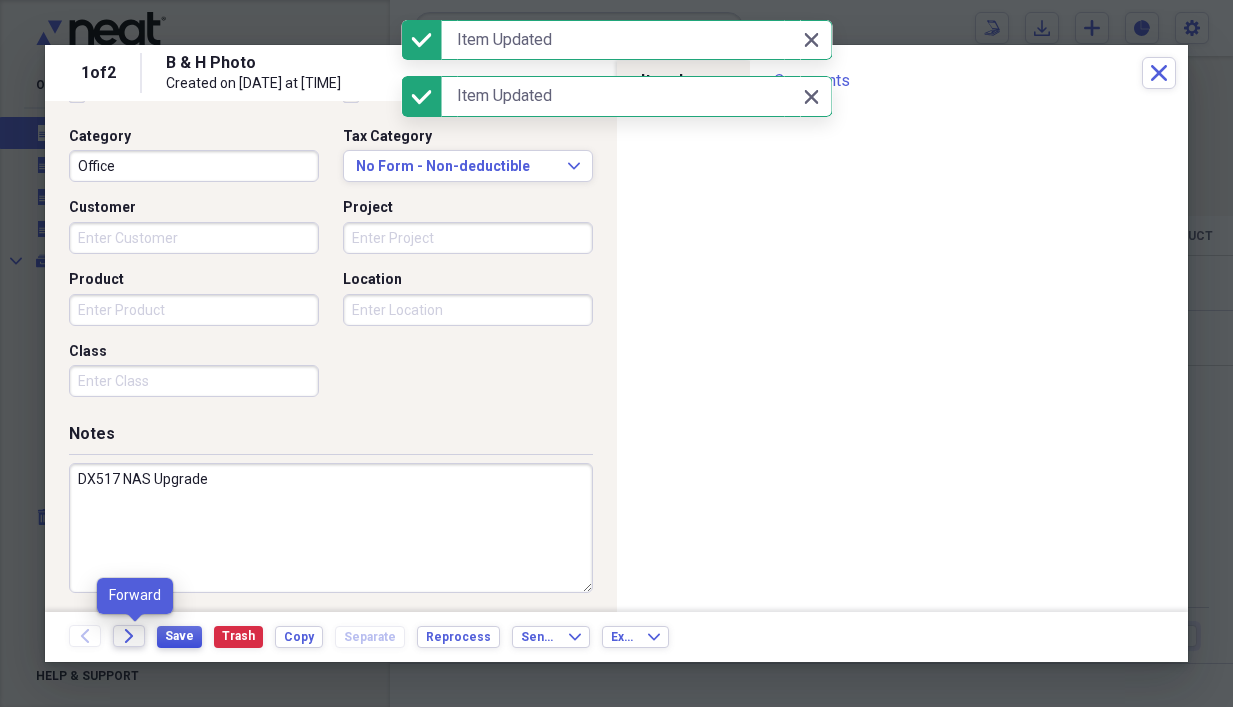 click on "Forward" at bounding box center [129, 636] 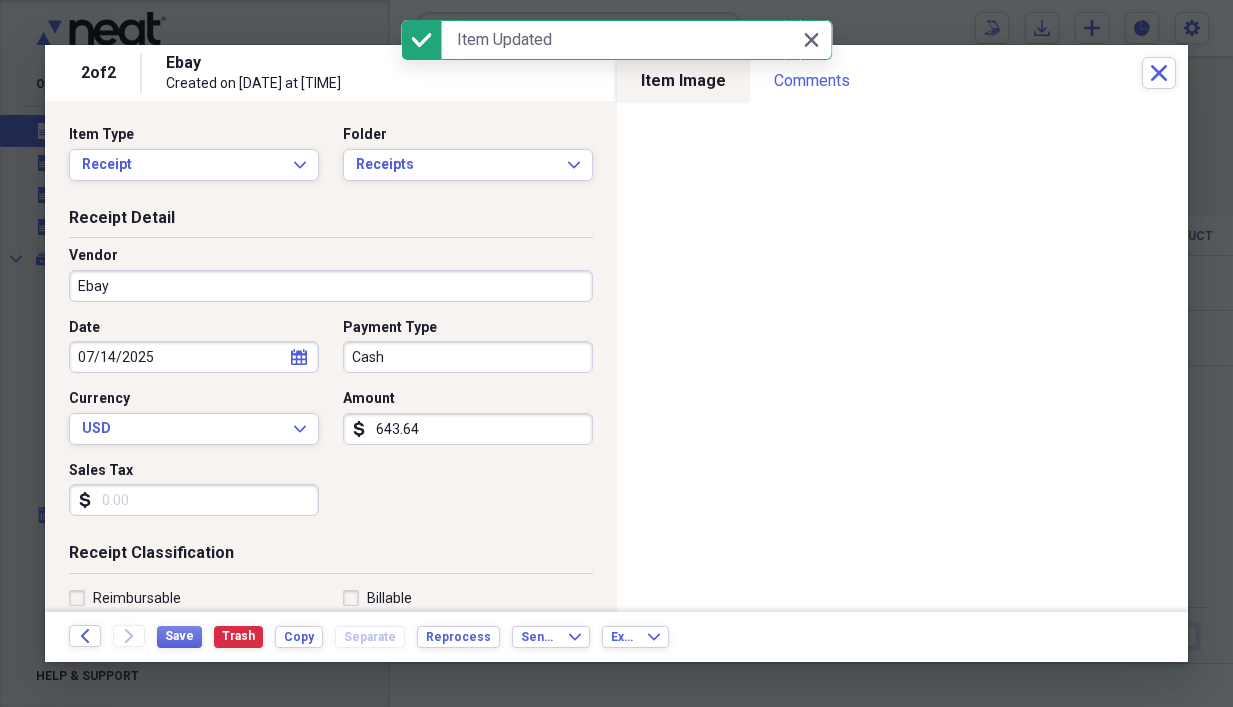 click on "Ebay" at bounding box center [331, 286] 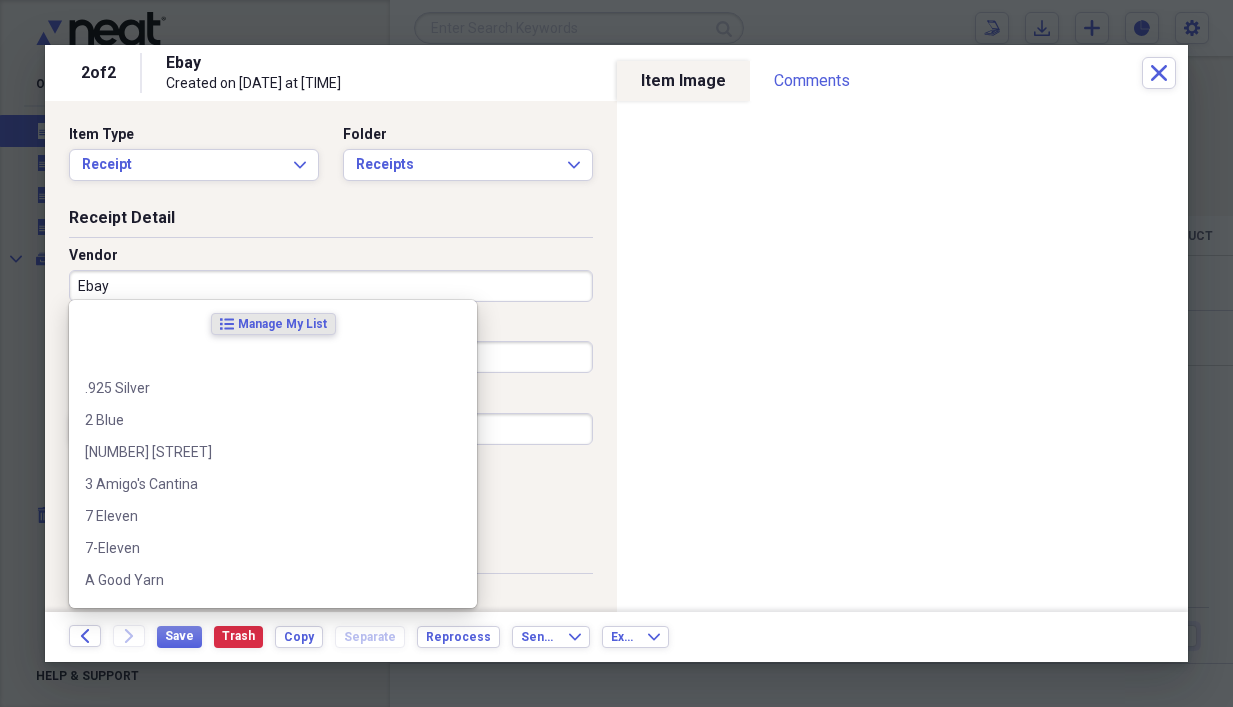 click on "Ebay" at bounding box center [331, 286] 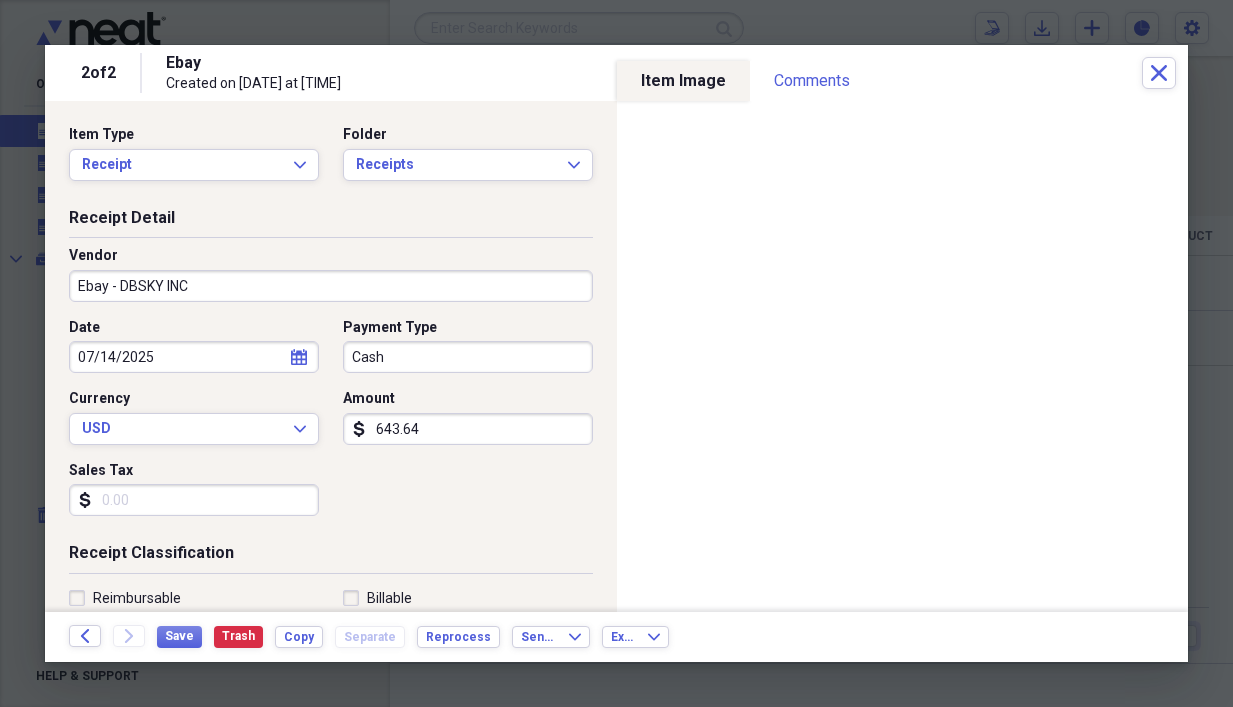 type on "Ebay - DBSKY INC" 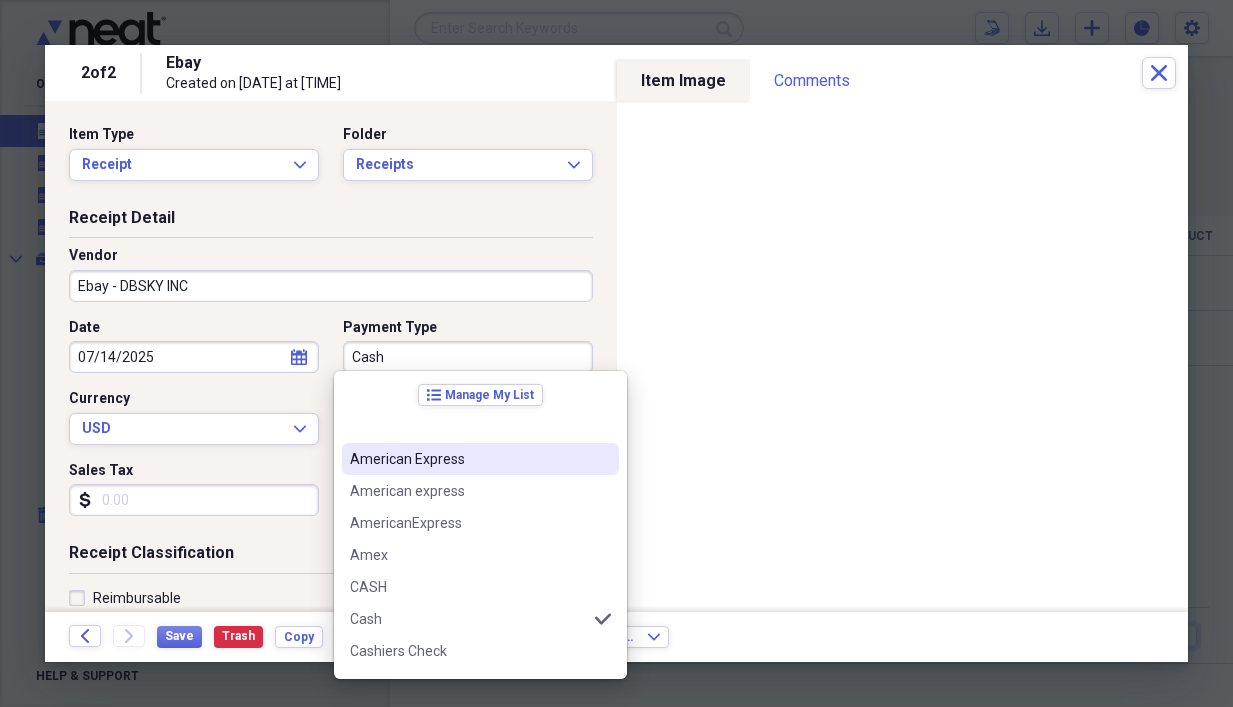 click on "American Express" at bounding box center (468, 459) 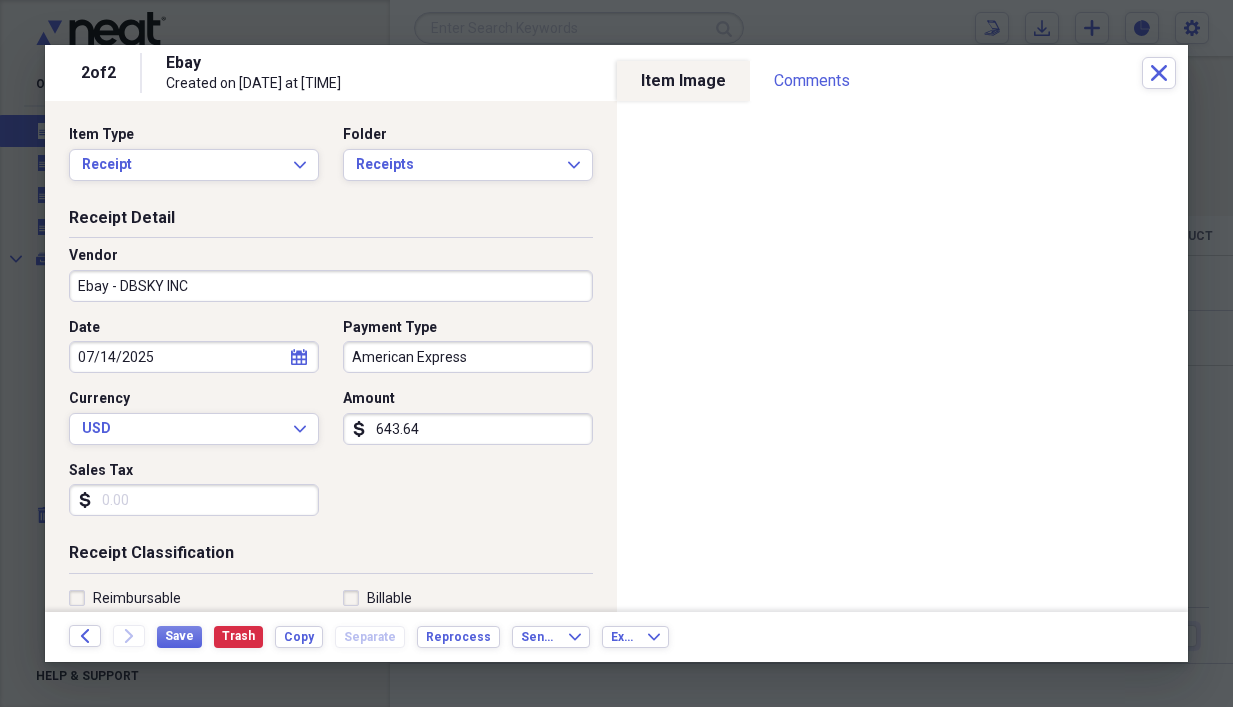 click on "Sales Tax" at bounding box center (194, 500) 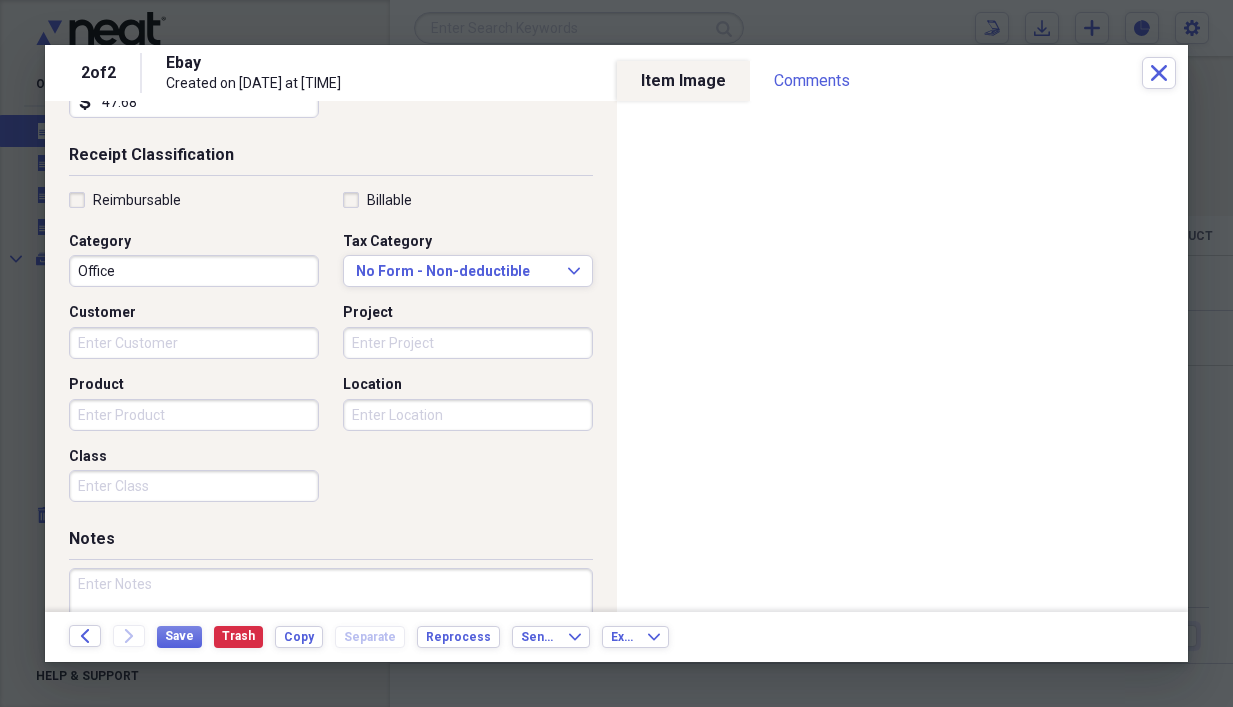 scroll, scrollTop: 400, scrollLeft: 0, axis: vertical 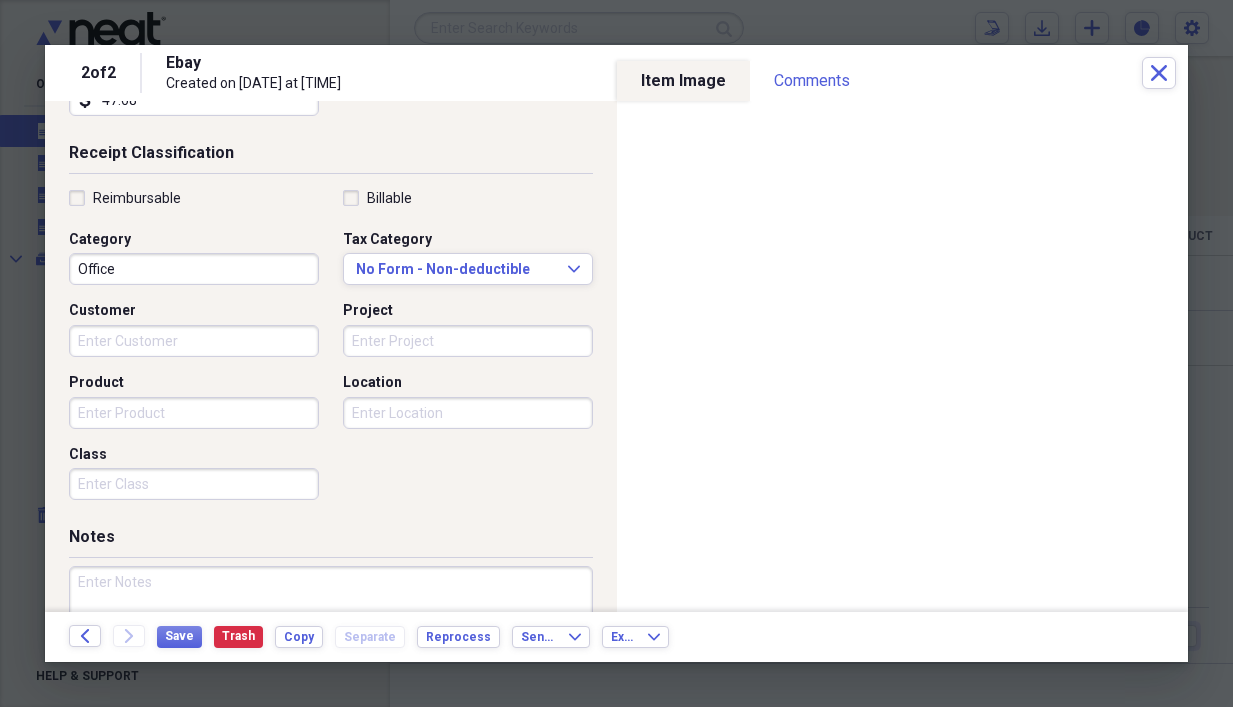 type on "47.68" 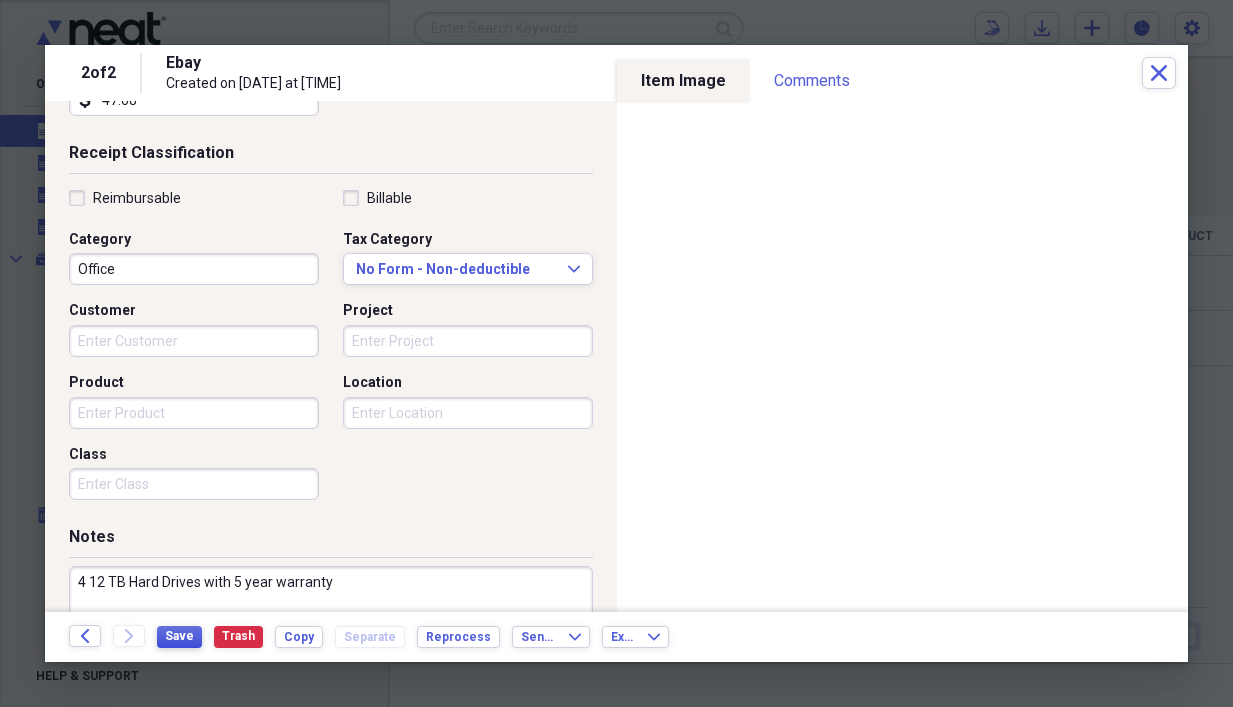 type on "4 12 TB Hard Drives with 5 year warranty" 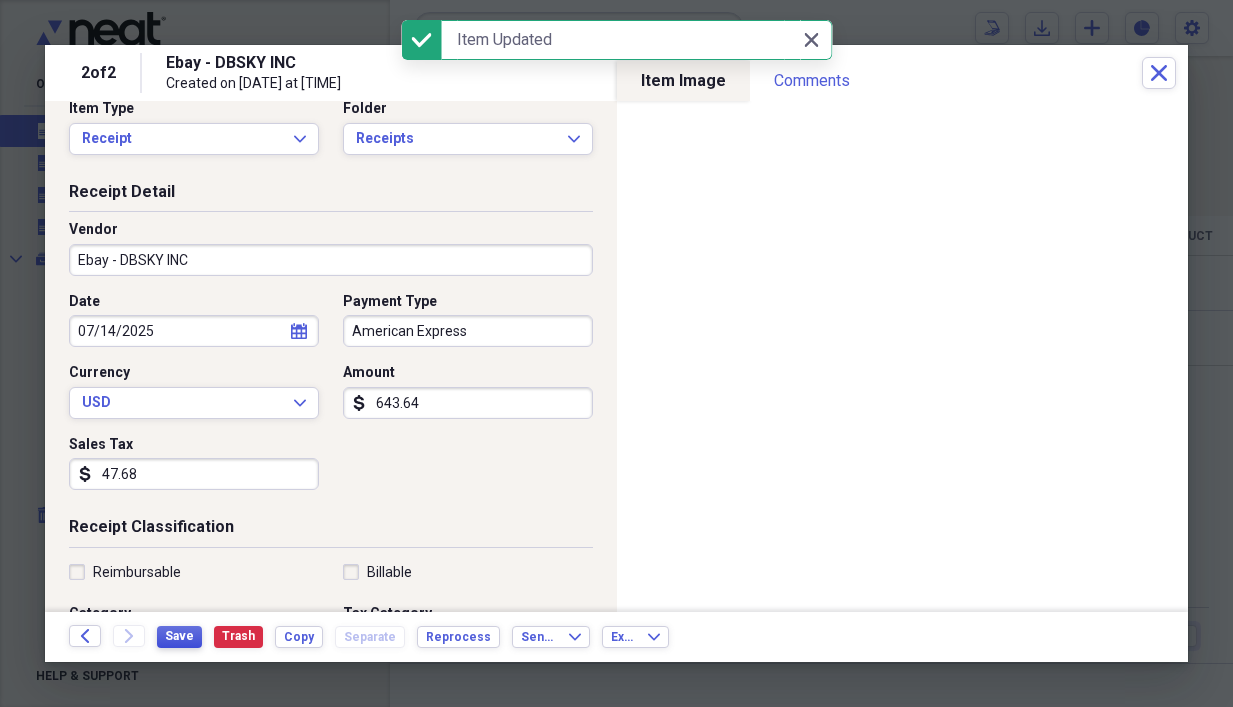 scroll, scrollTop: 0, scrollLeft: 0, axis: both 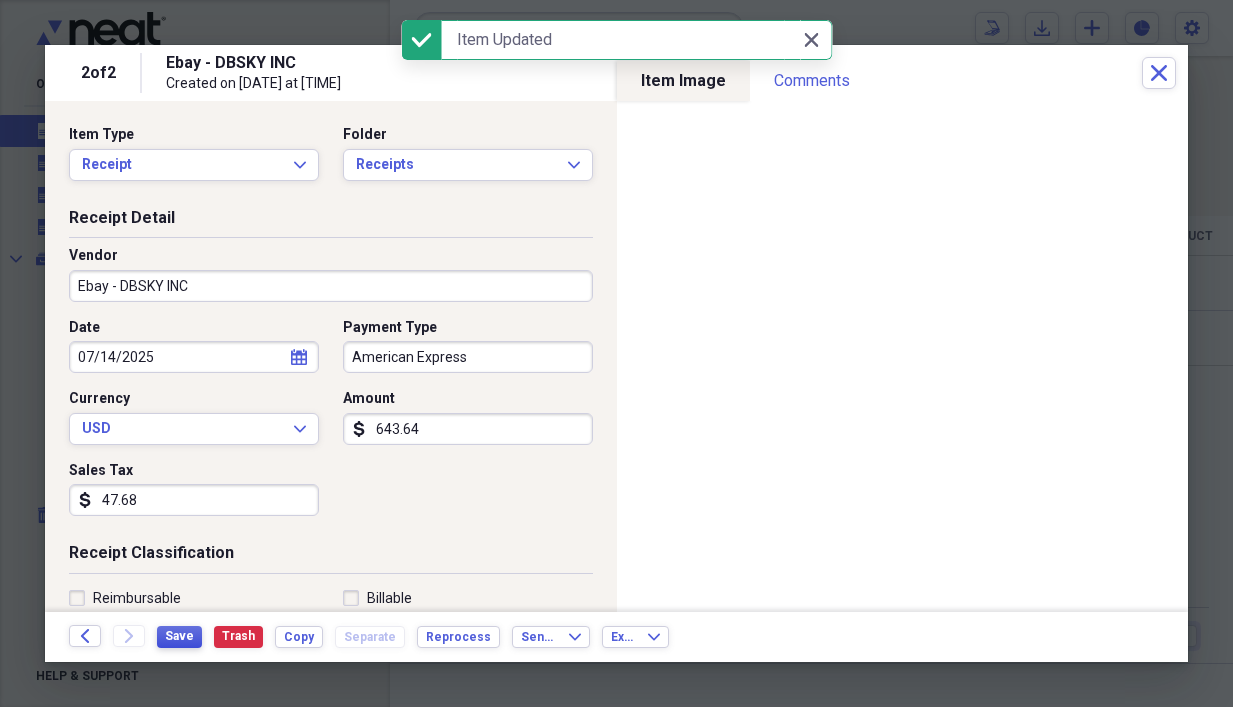 click on "Save" at bounding box center (179, 636) 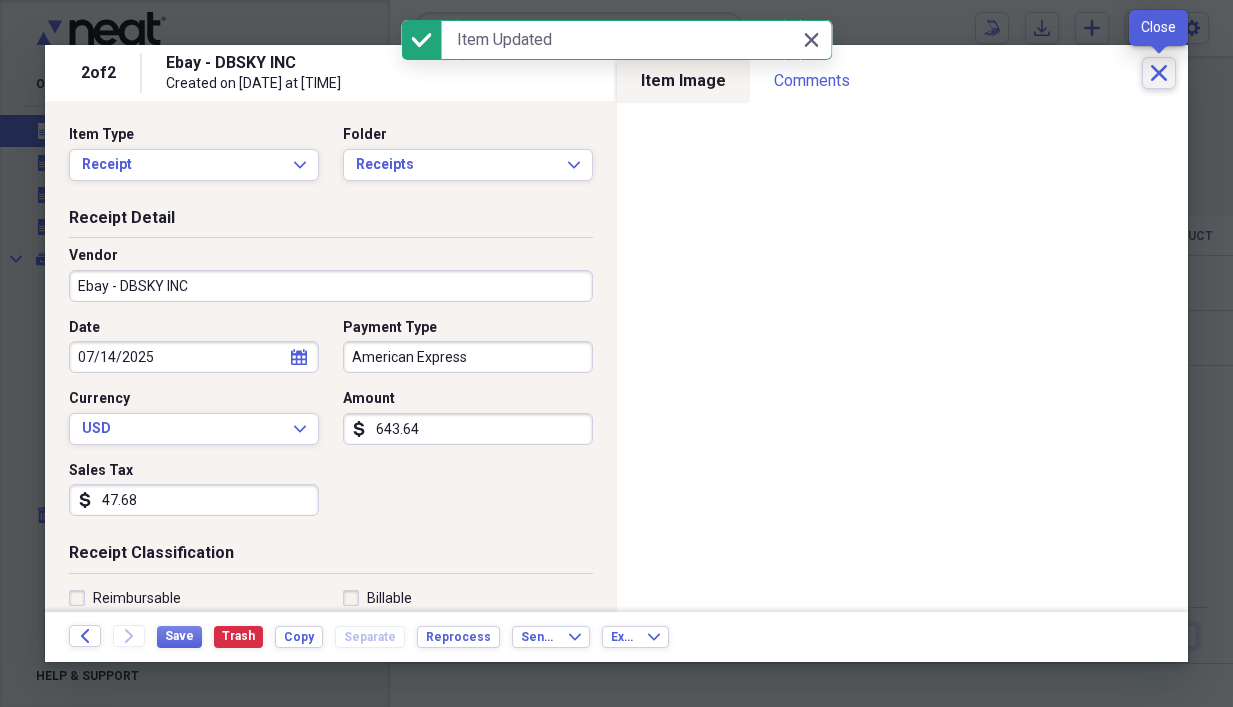 click 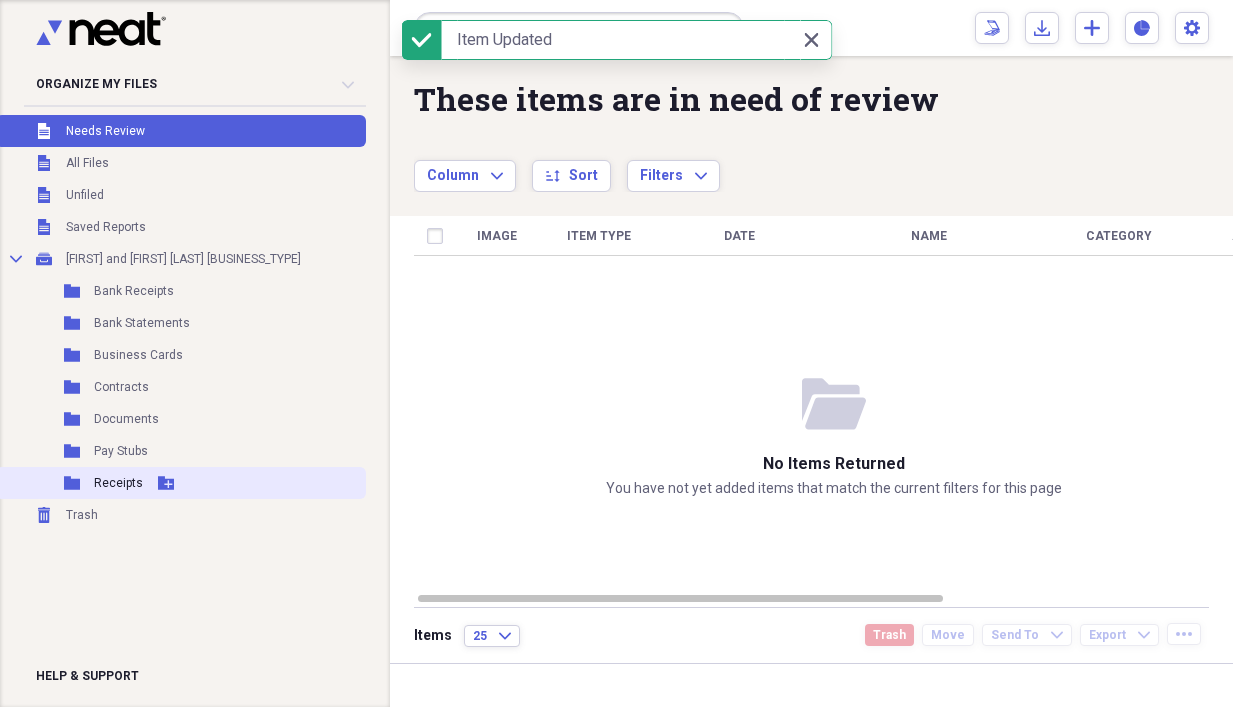 click on "Receipts" at bounding box center (118, 483) 